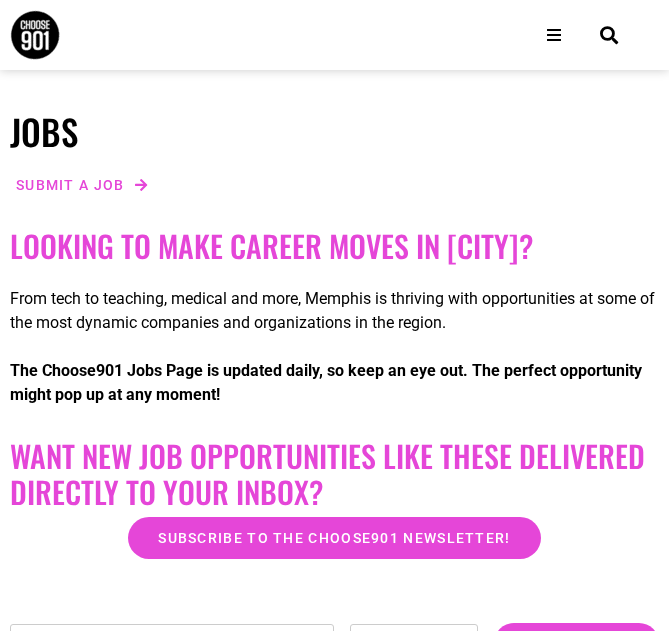 scroll, scrollTop: 600, scrollLeft: 0, axis: vertical 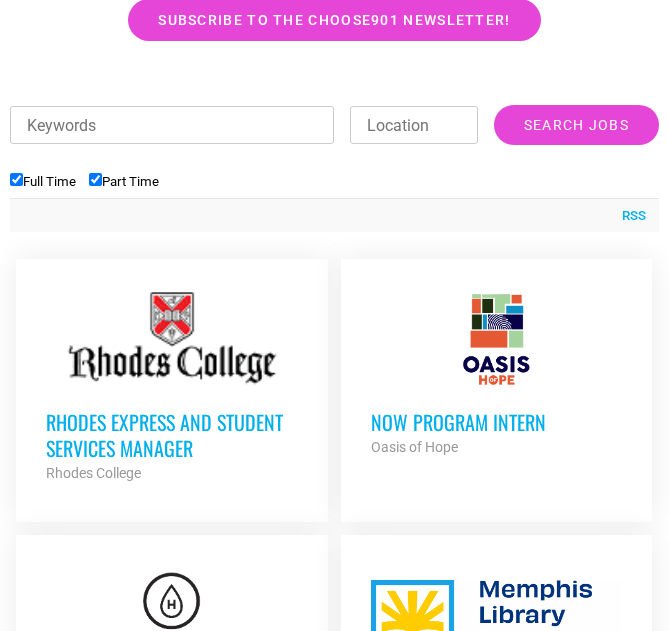 click on "Rhodes Express and Student Services Manager" at bounding box center [172, 435] 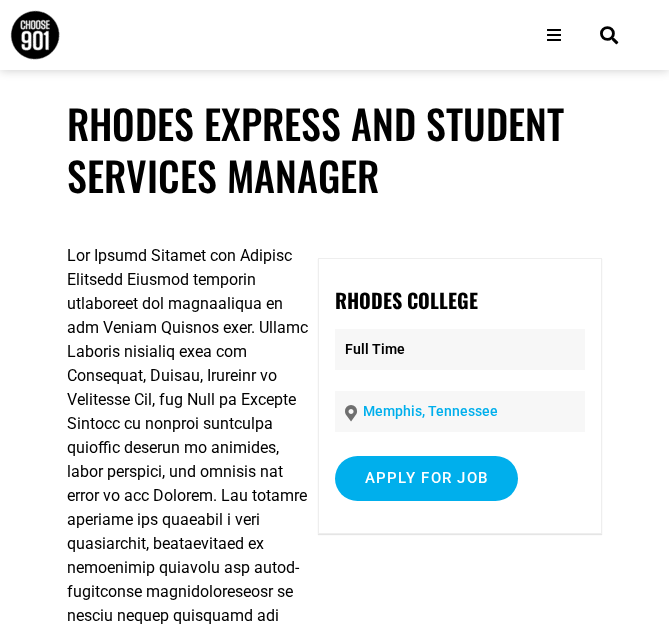 scroll, scrollTop: 0, scrollLeft: 0, axis: both 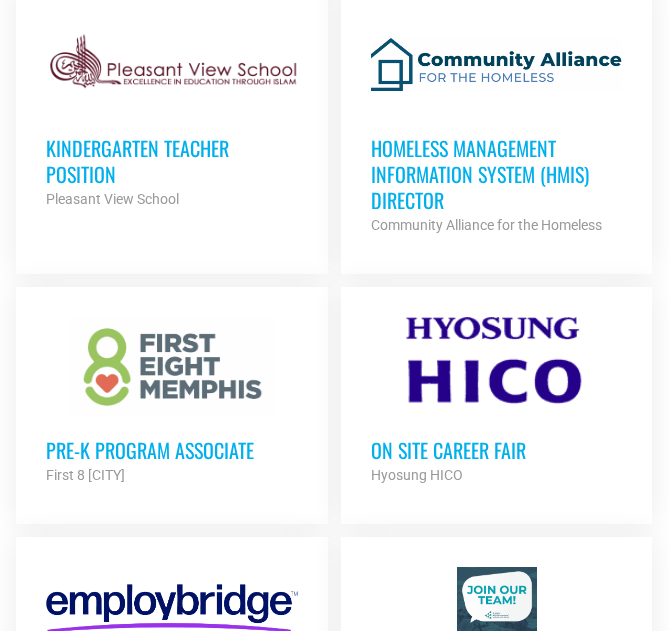 click at bounding box center [497, 367] 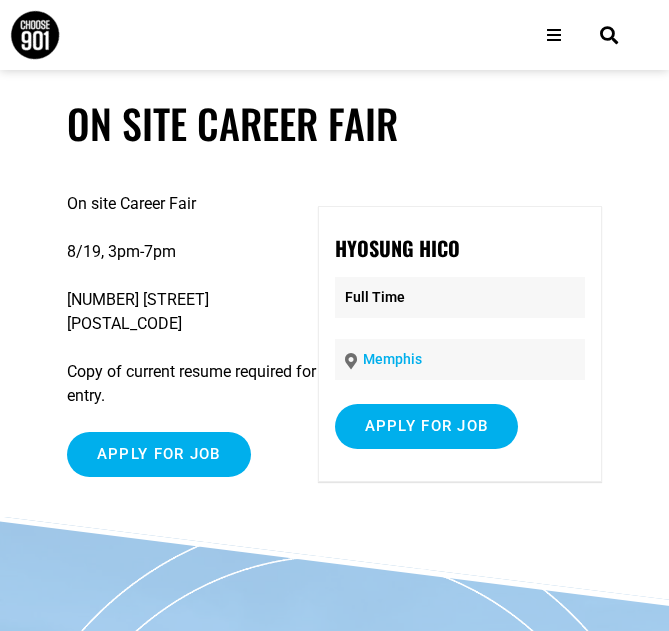 scroll, scrollTop: 0, scrollLeft: 0, axis: both 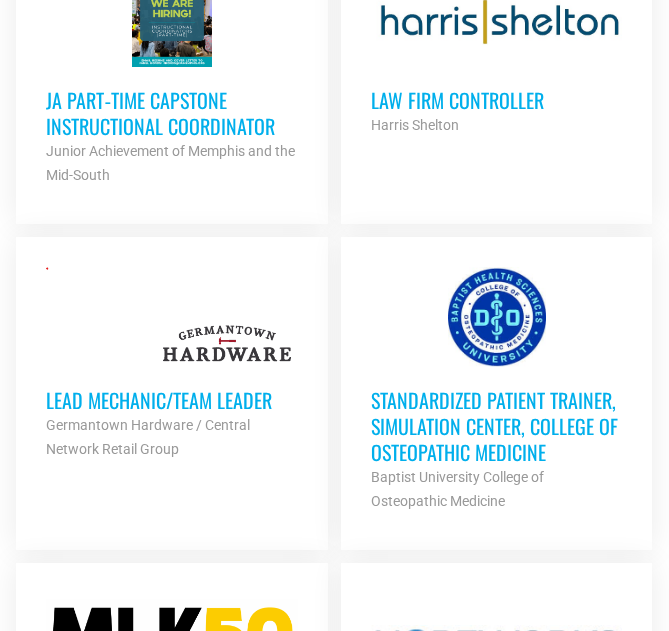 click on "Standardized Patient Trainer, Simulation Center, College of Osteopathic Medicine" at bounding box center (497, 426) 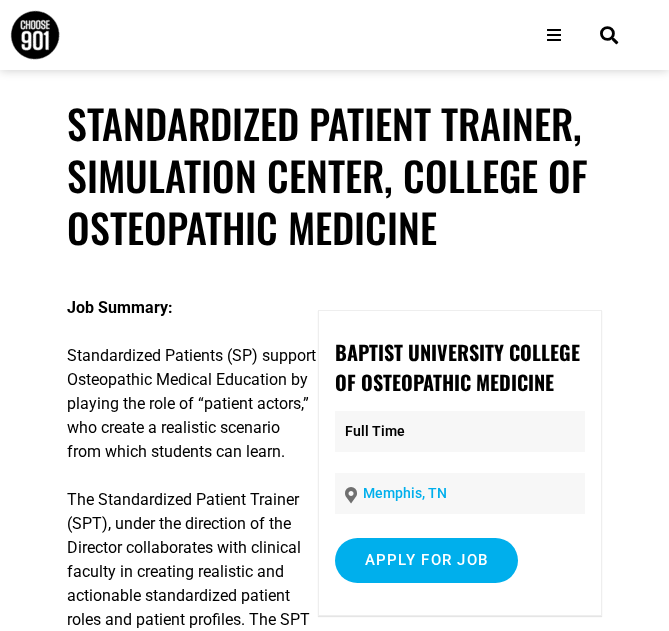 scroll, scrollTop: 0, scrollLeft: 0, axis: both 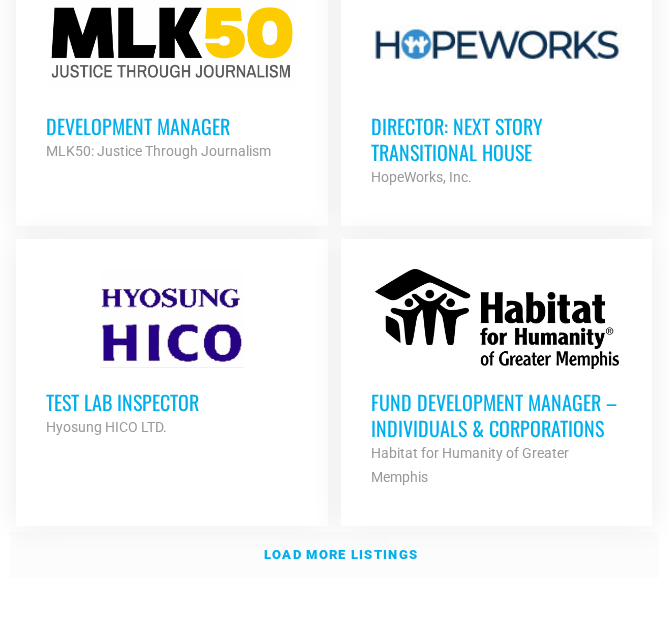 click on "Load more listings" at bounding box center [341, 554] 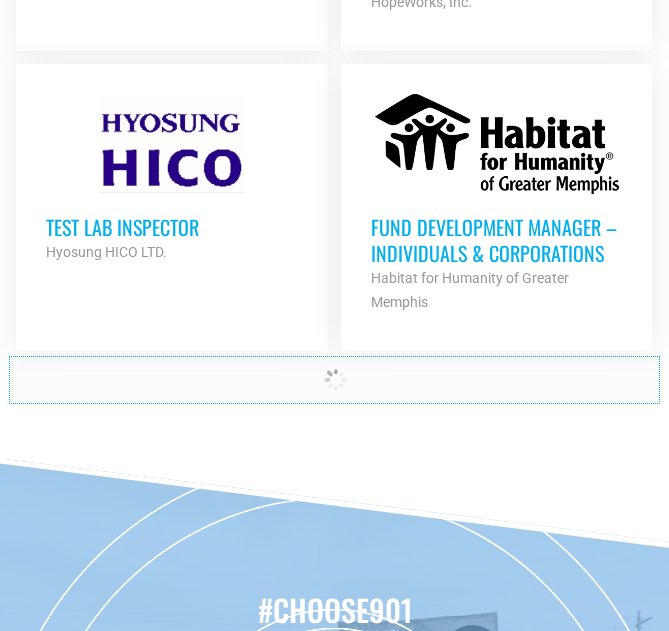 scroll, scrollTop: 3418, scrollLeft: 0, axis: vertical 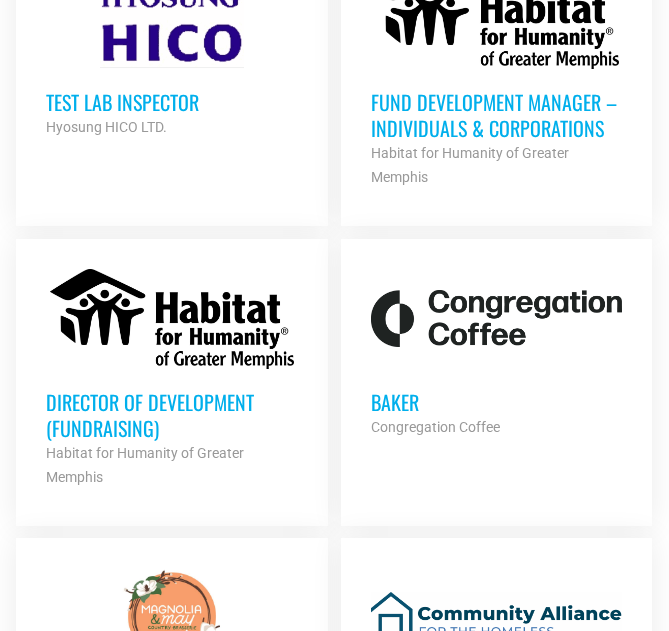 click at bounding box center (497, 319) 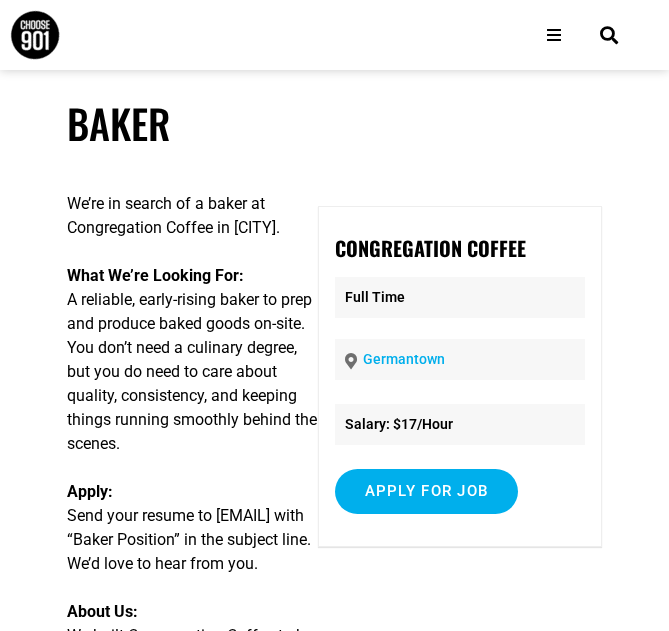 scroll, scrollTop: 0, scrollLeft: 0, axis: both 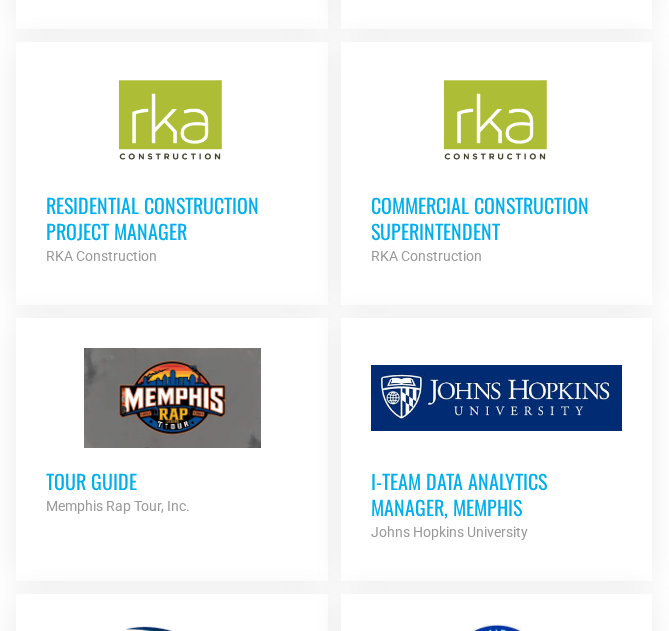 click on "i-team Data Analytics Manager, Memphis" at bounding box center [497, 494] 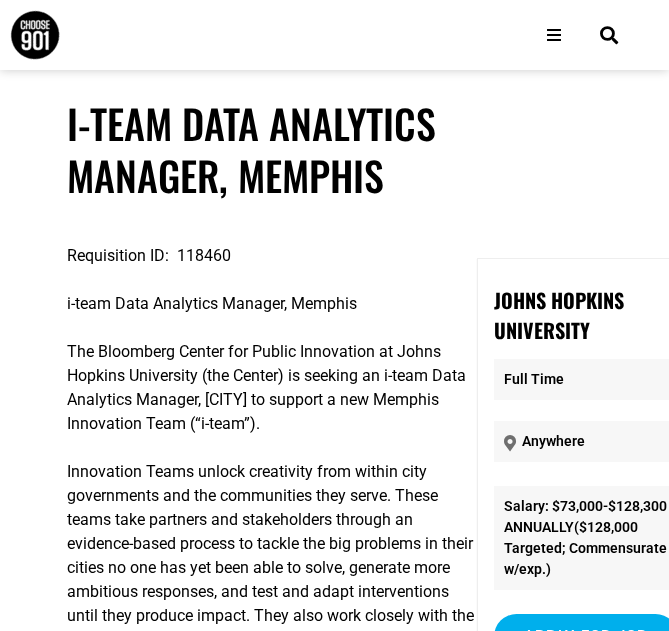 scroll, scrollTop: 0, scrollLeft: 0, axis: both 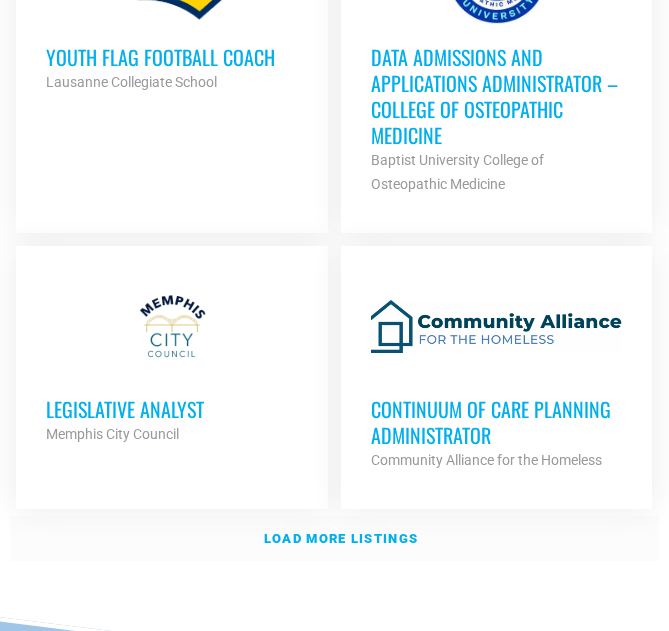 click on "Load more listings" at bounding box center (341, 538) 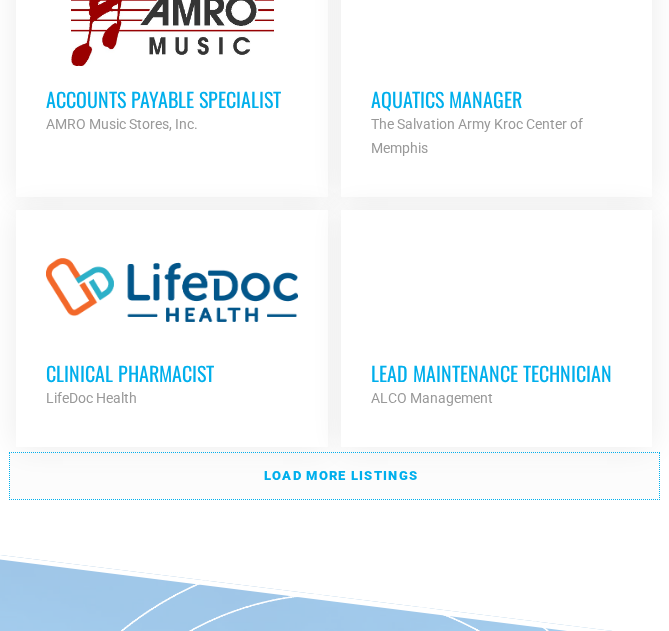 scroll, scrollTop: 8718, scrollLeft: 0, axis: vertical 